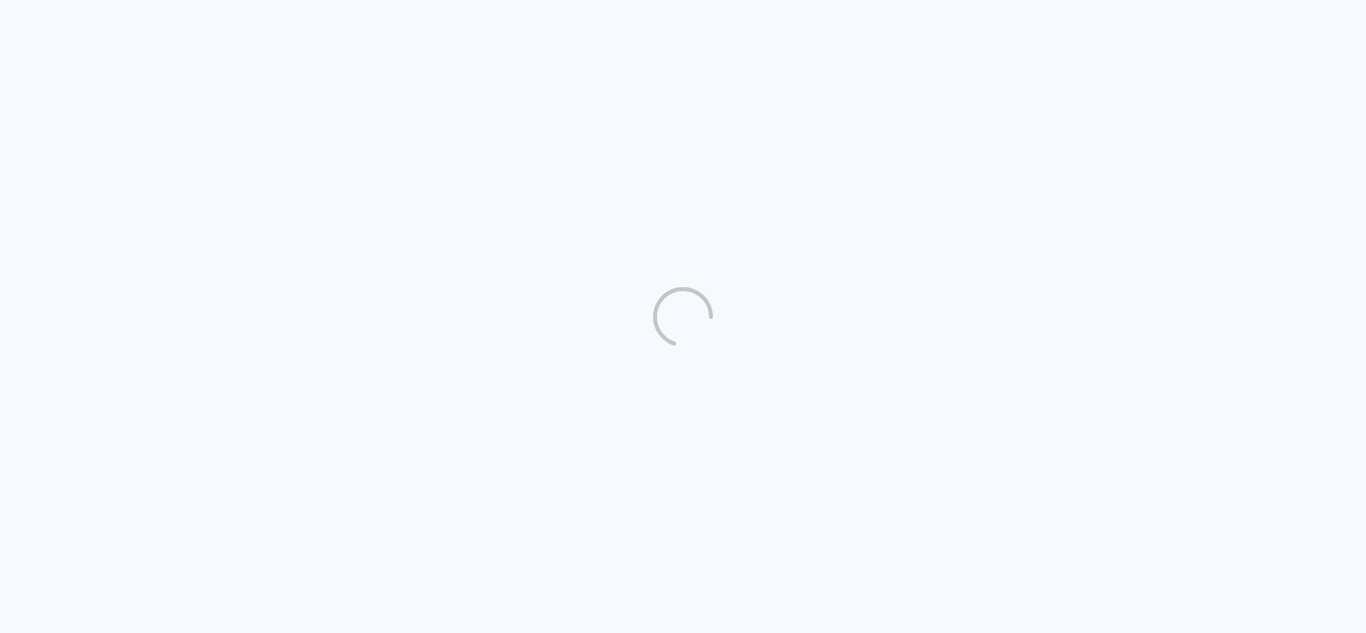 scroll, scrollTop: 0, scrollLeft: 0, axis: both 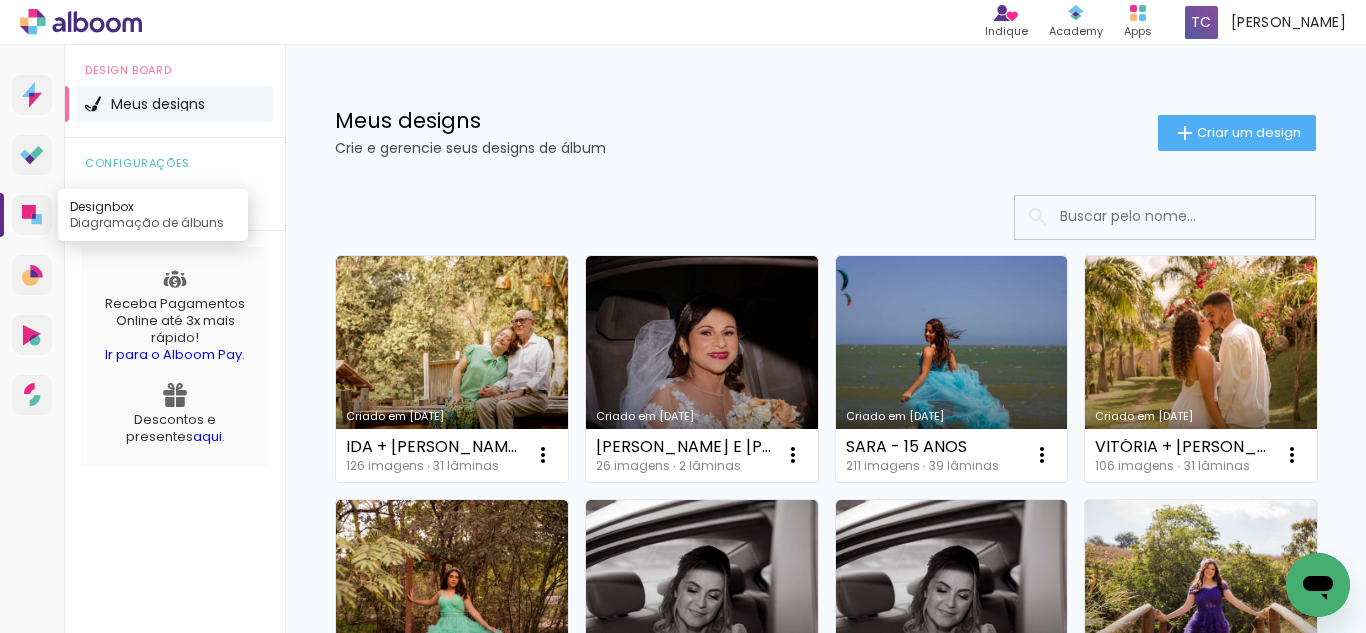 click 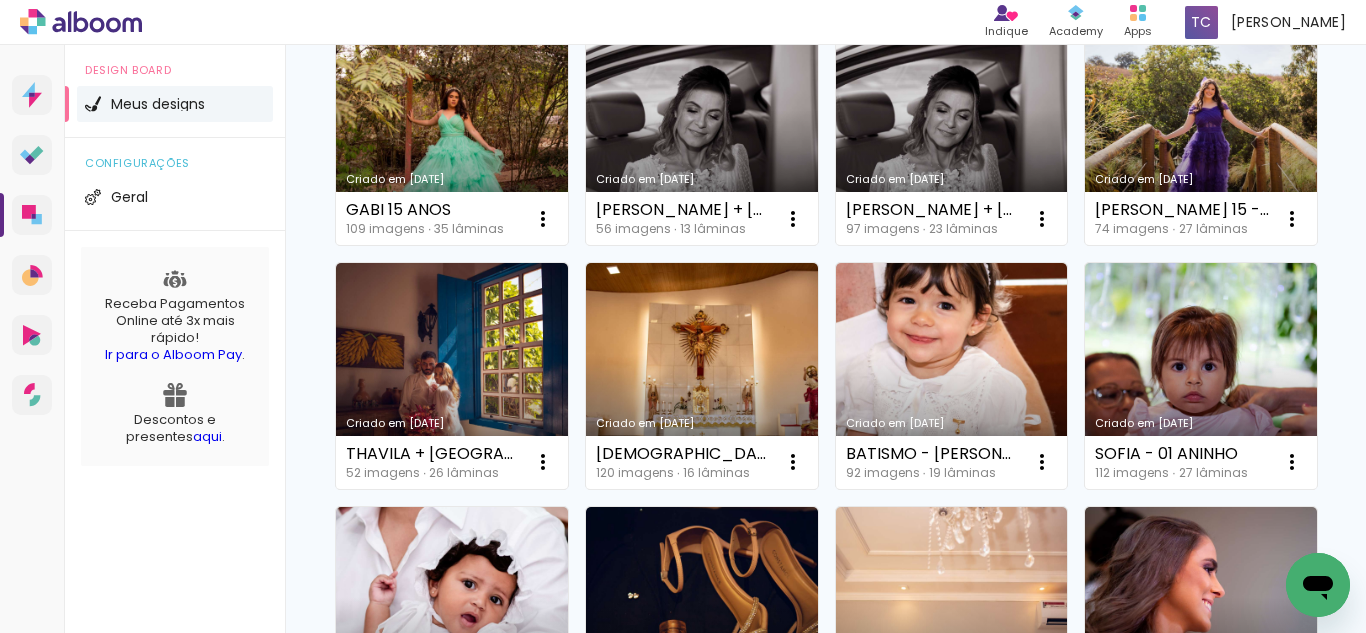 scroll, scrollTop: 500, scrollLeft: 0, axis: vertical 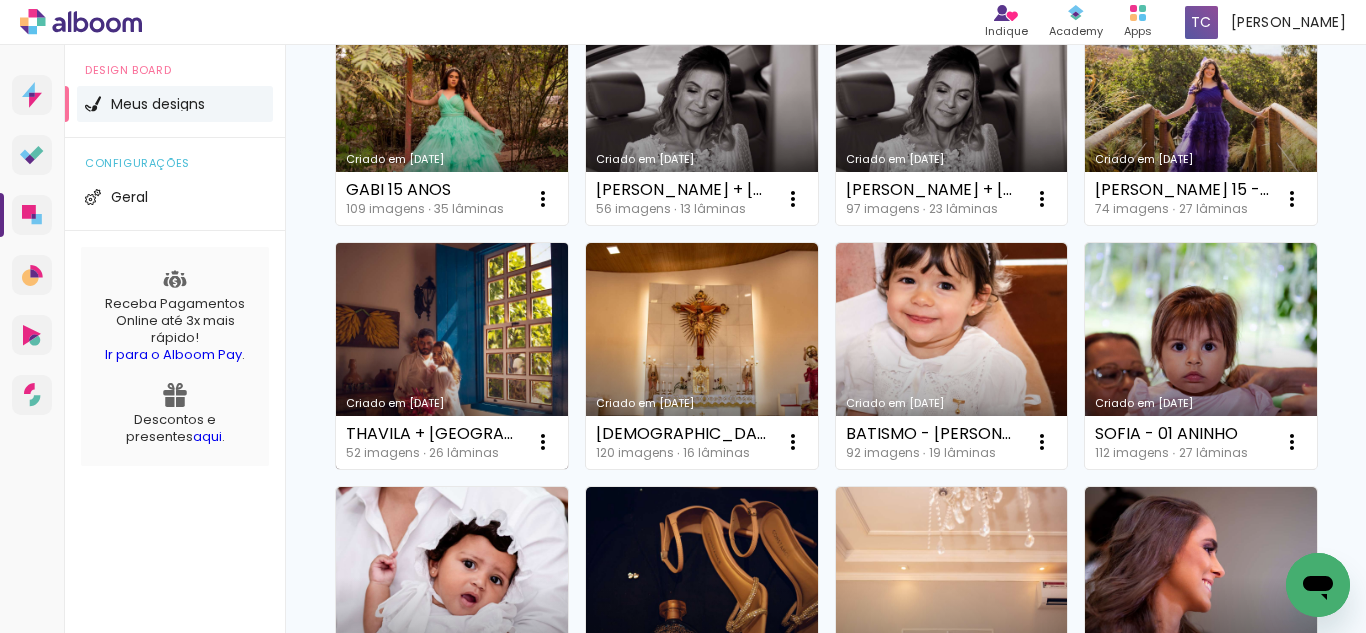 click on "Criado em [DATE]" at bounding box center (452, 356) 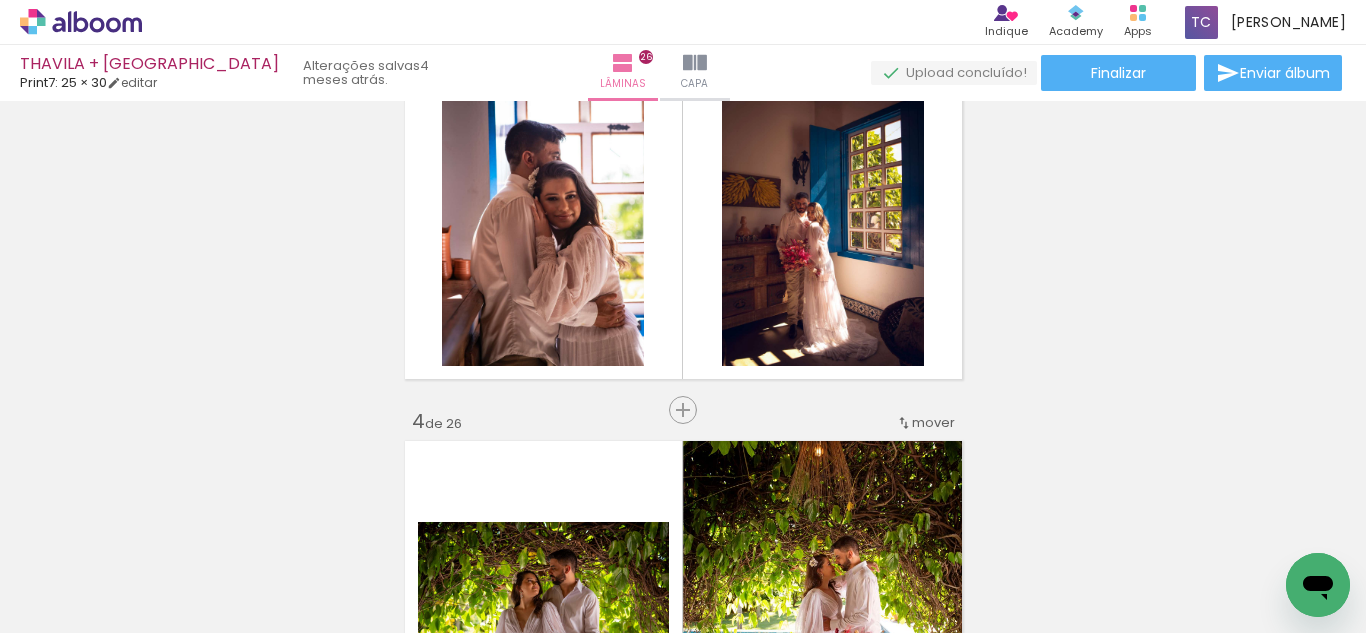 scroll, scrollTop: 800, scrollLeft: 0, axis: vertical 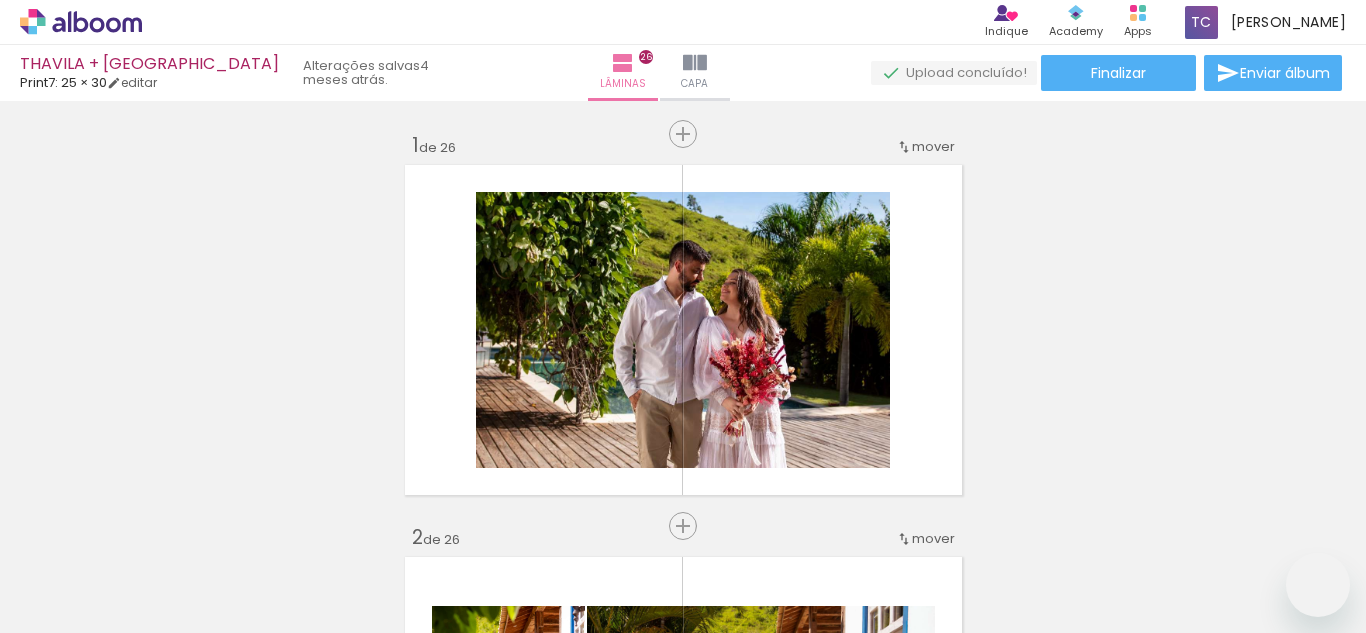 click on "Inserir lâmina 1  de 26  Inserir lâmina 2  de 26  Inserir lâmina 3  de 26  Inserir lâmina 4  de 26  Inserir lâmina 5  de 26  Inserir lâmina 6  de 26  Inserir lâmina 7  de 26  Inserir lâmina 8  de 26  Inserir lâmina 9  de 26  Inserir lâmina 10  de 26  Inserir lâmina 11  de 26  Inserir lâmina 12  de 26  Inserir lâmina 13  de 26  Inserir lâmina 14  de 26  Inserir lâmina 15  de 26  Inserir lâmina 16  de 26  Inserir lâmina 17  de 26  Inserir lâmina 18  de 26  Inserir lâmina 19  de 26  Inserir lâmina 20  de 26  Inserir lâmina 21  de 26  Inserir lâmina 22  de 26  Inserir lâmina 23  de 26  Inserir lâmina 24  de 26  Inserir lâmina 25  de 26  Inserir lâmina 26  de 26 O Designbox precisará aumentar a sua imagem em 261% para exportar para impressão." at bounding box center (683, 5400) 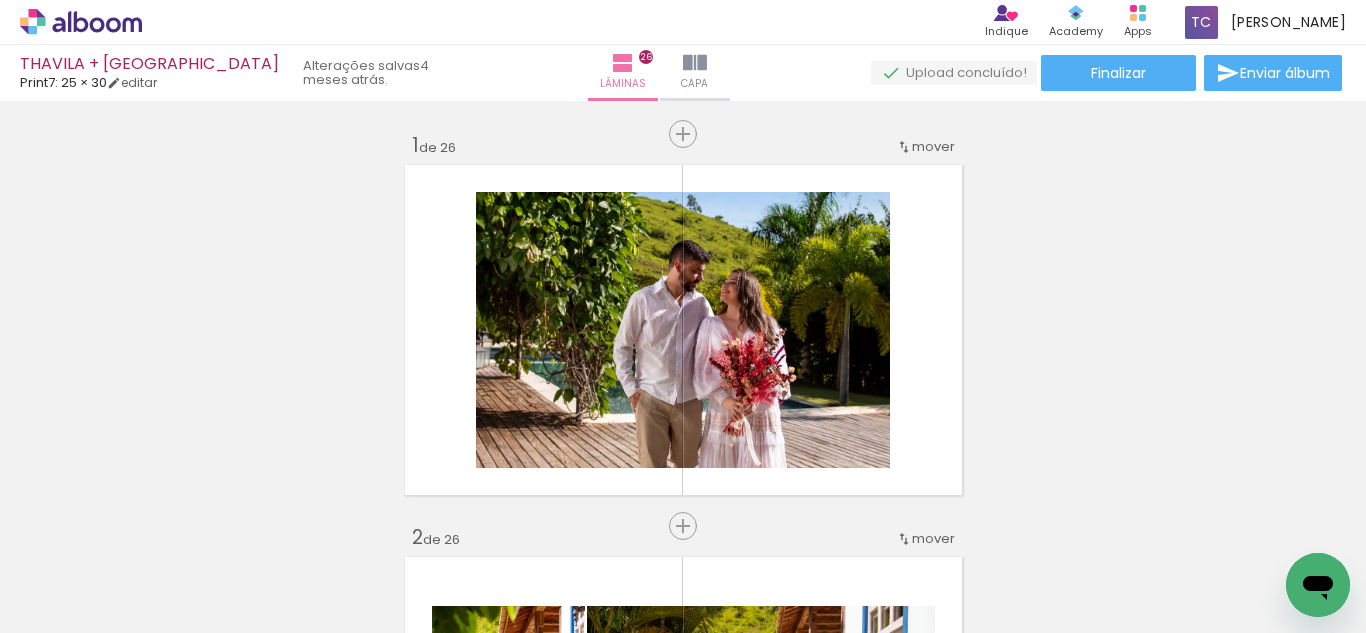 scroll, scrollTop: 1600, scrollLeft: 0, axis: vertical 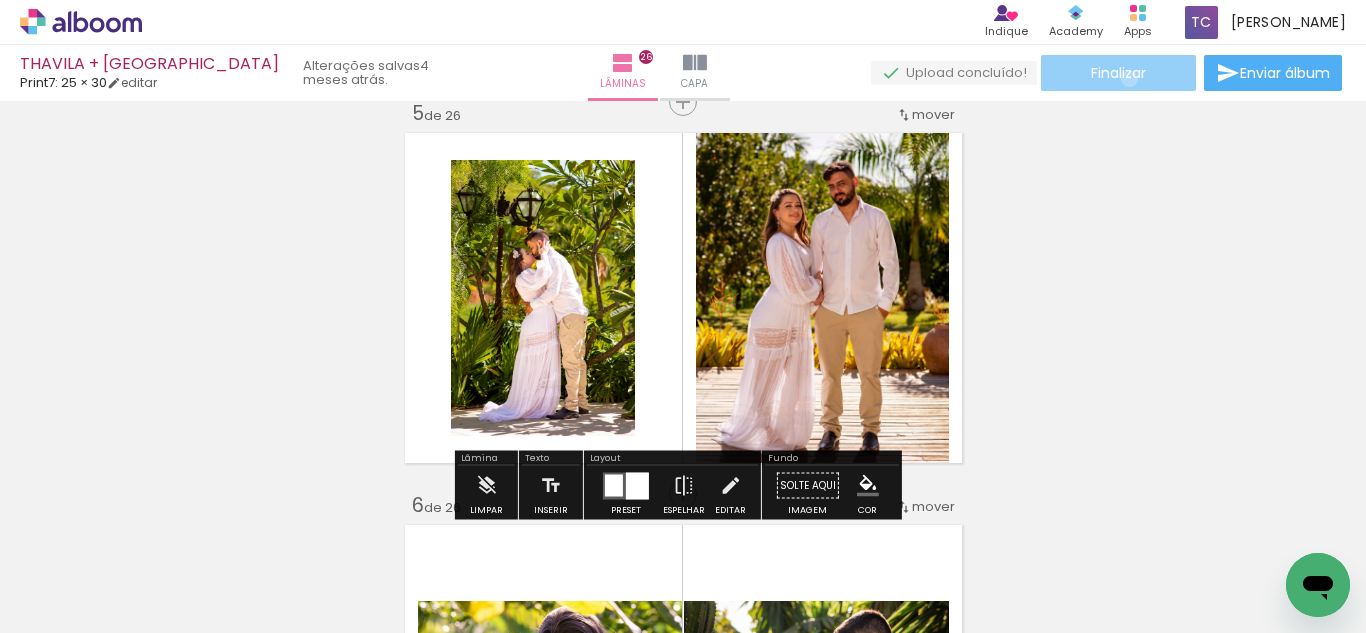 click on "Finalizar" 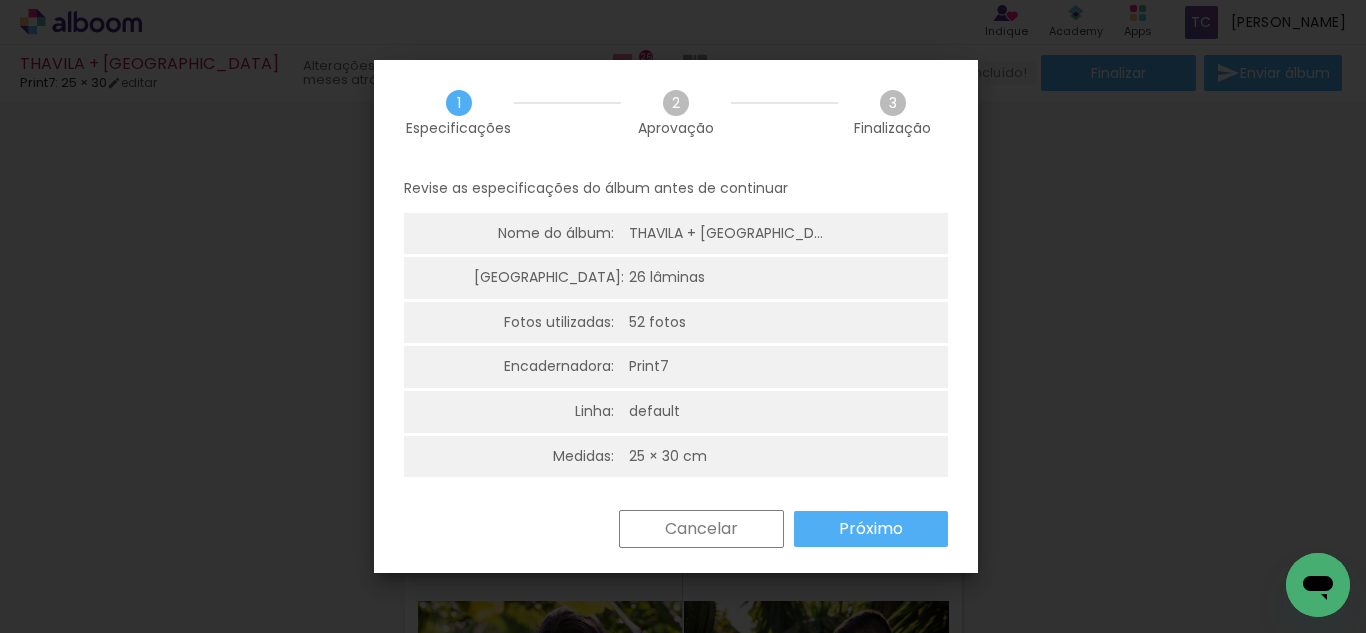 click on "Revise as especificações do álbum antes de continuar Nome do álbum: THAVILA + ROMEU Lâminas: 26 lâminas  Fotos utilizadas: 52 fotos Encadernadora: Print7 Linha: default Medidas: 25 × 30 cm" at bounding box center [676, 337] 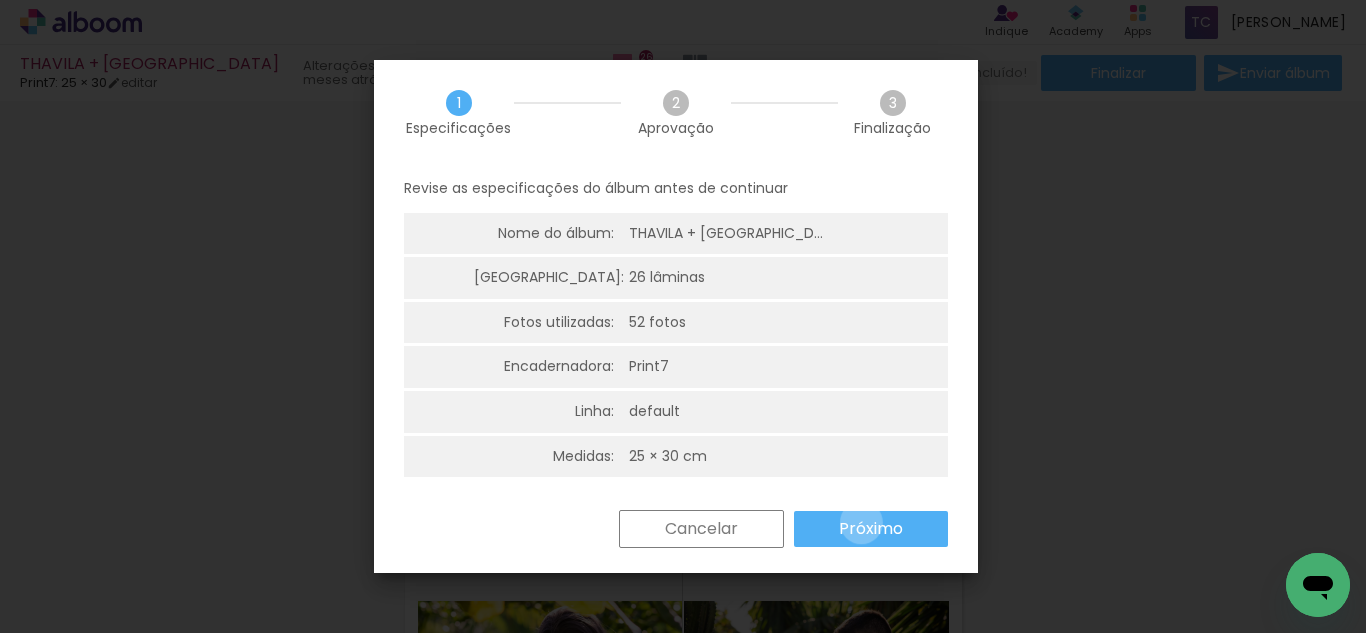 click on "Próximo" at bounding box center (0, 0) 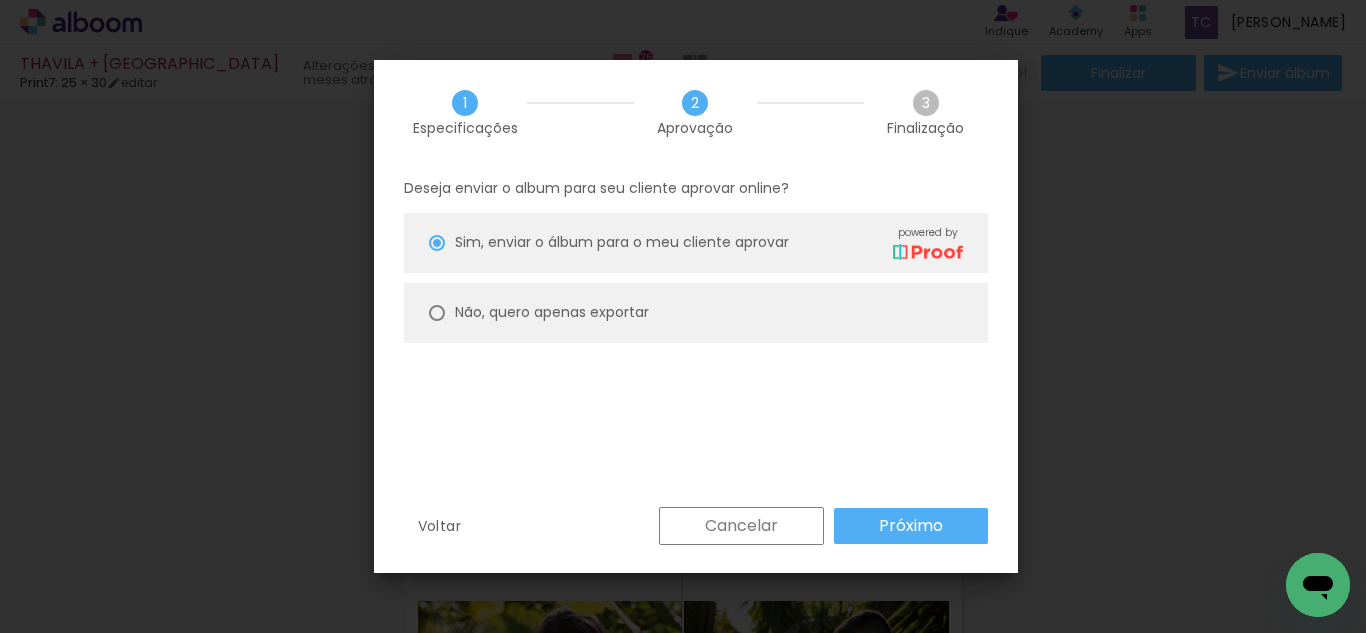 click at bounding box center [437, 243] 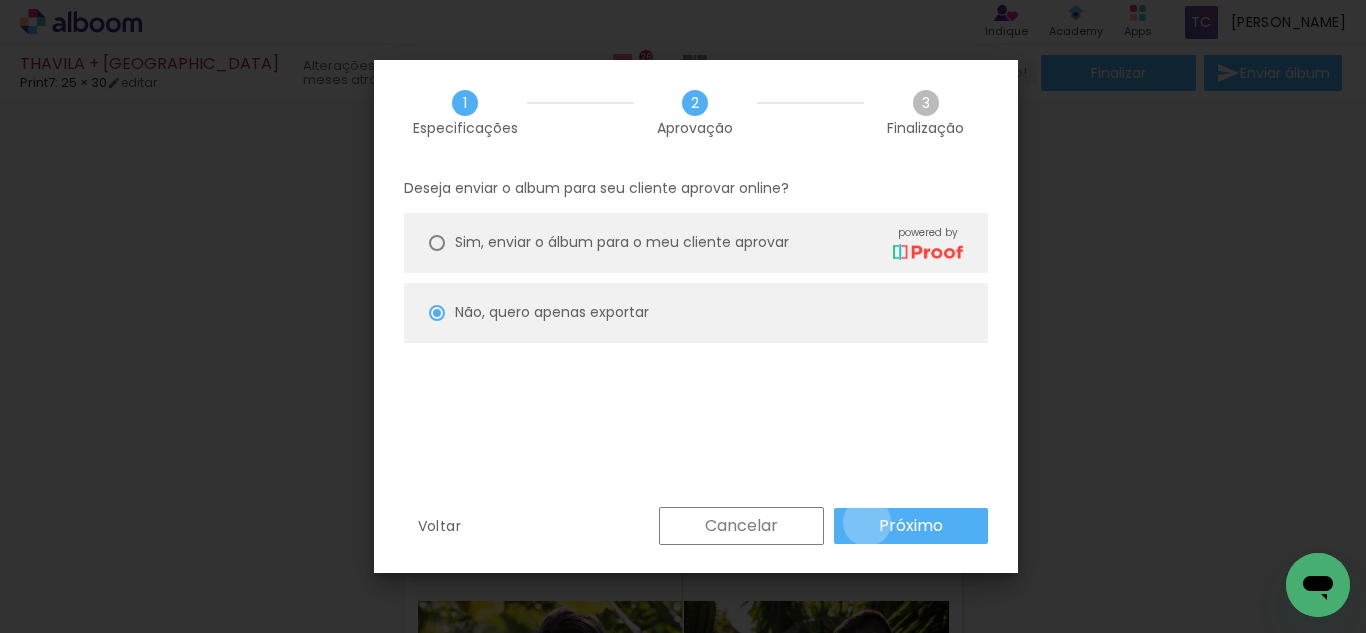 click on "Próximo" at bounding box center [911, 526] 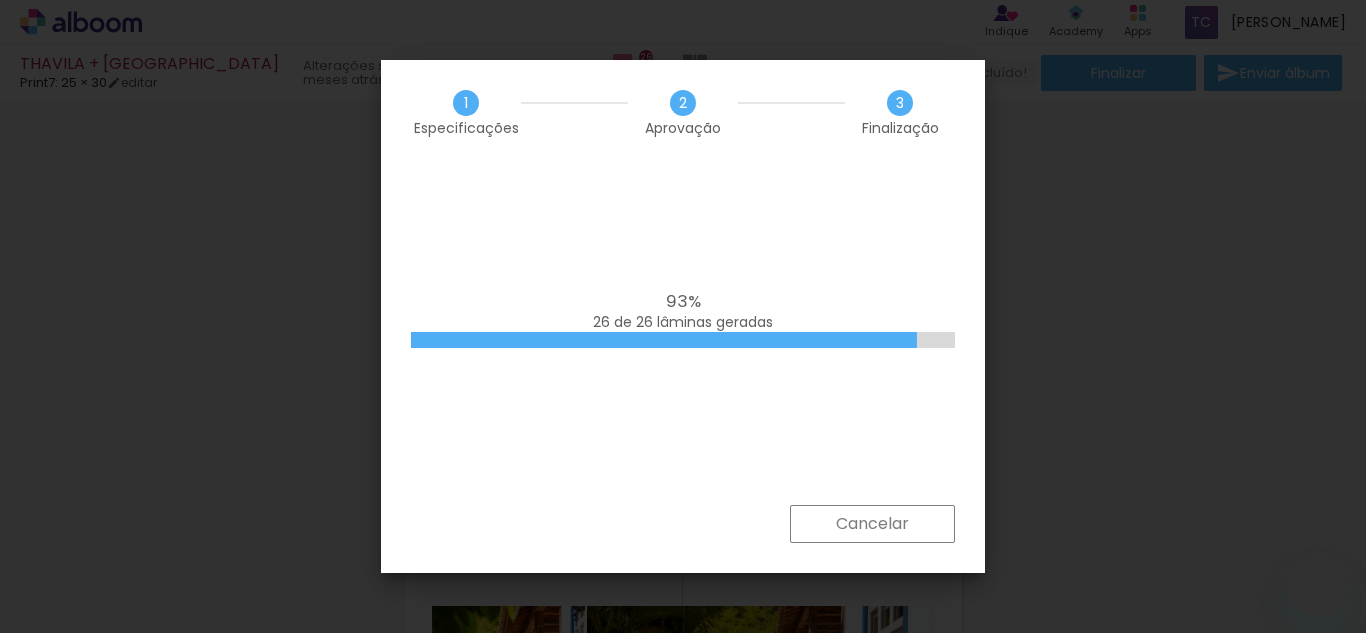 scroll, scrollTop: 0, scrollLeft: 0, axis: both 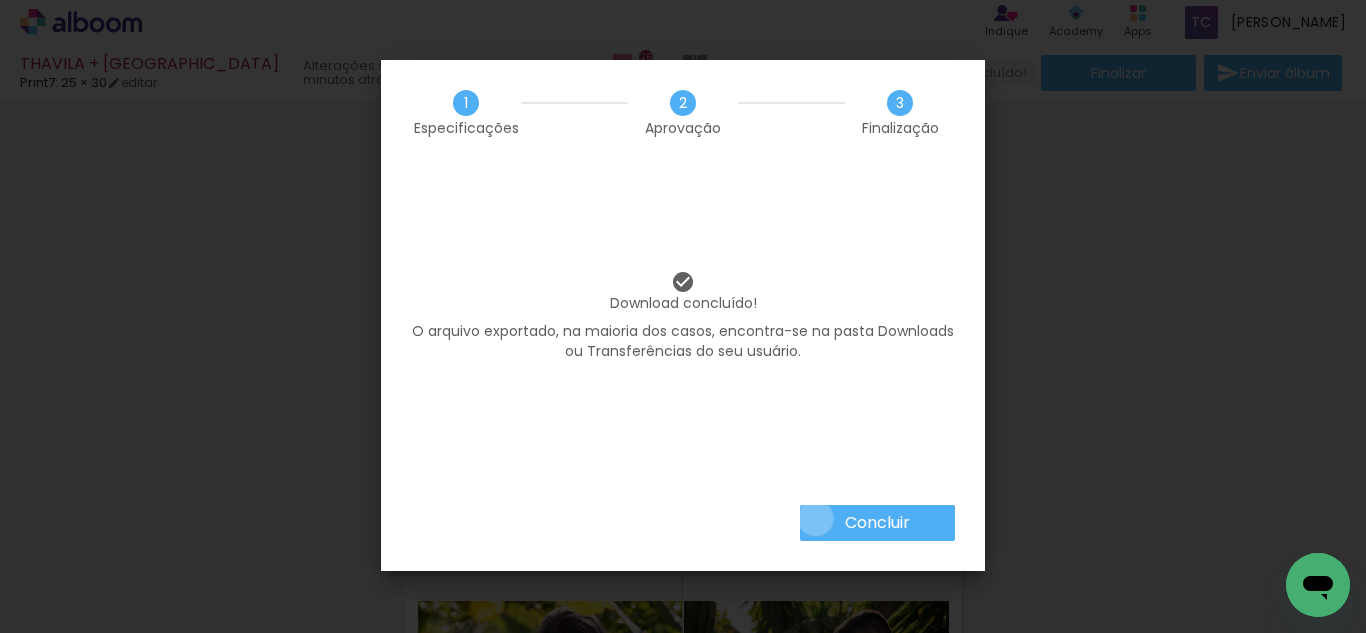 click on "Concluir" at bounding box center (877, 523) 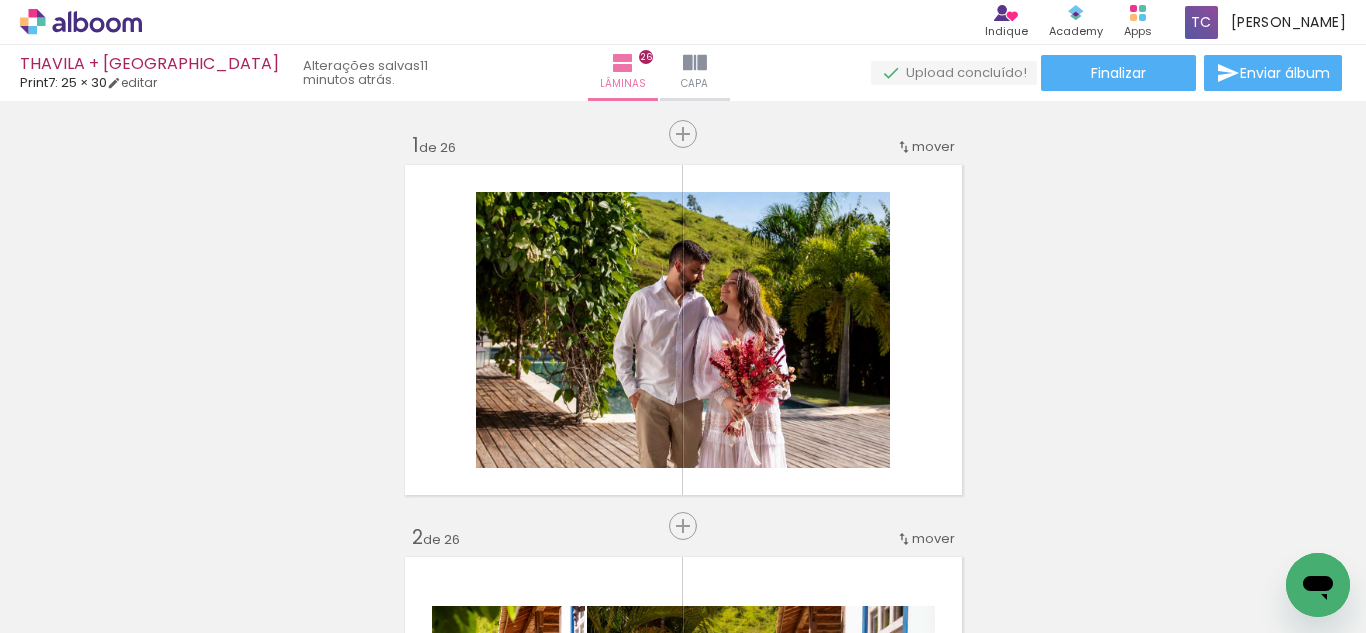 scroll, scrollTop: 0, scrollLeft: 0, axis: both 